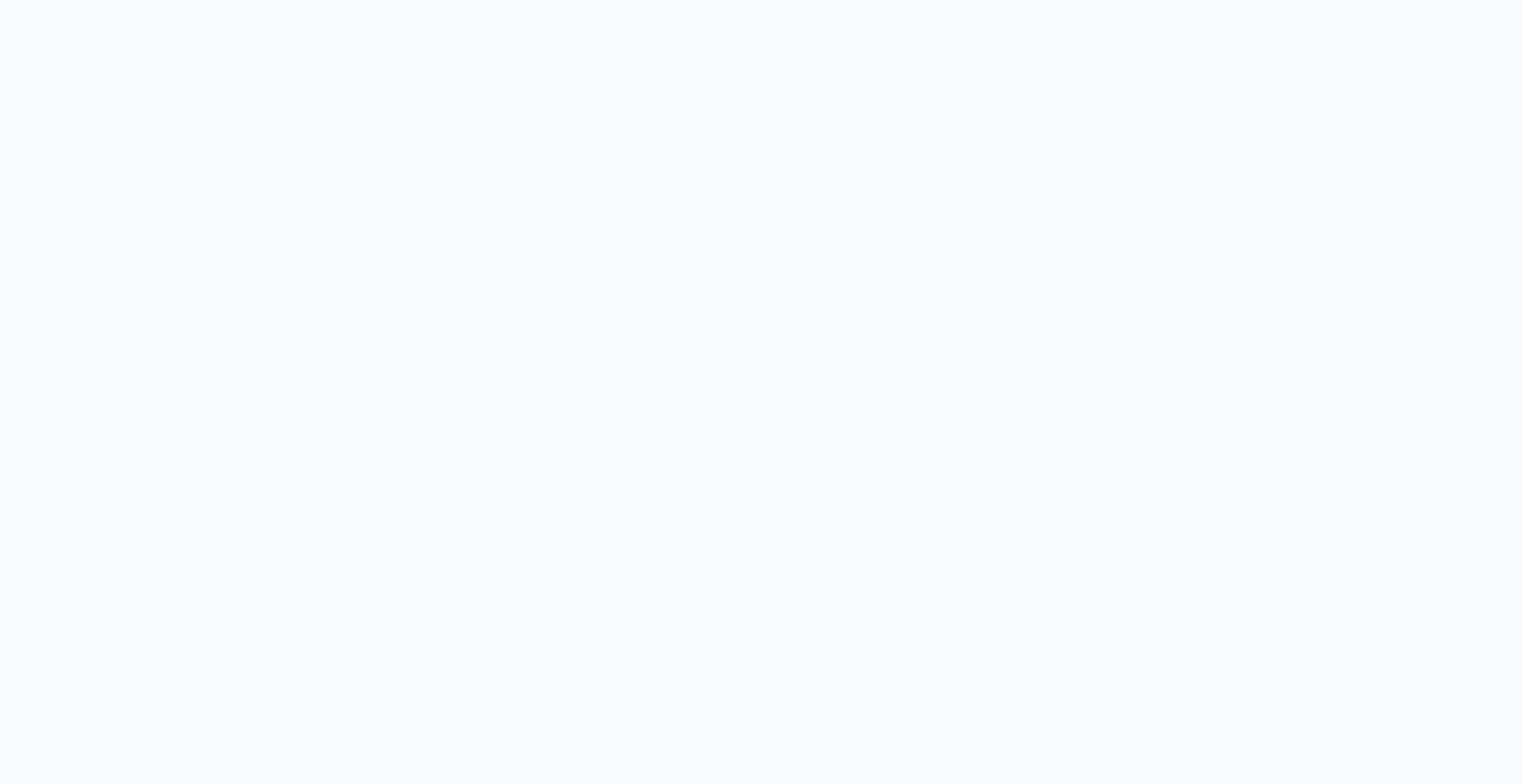 scroll, scrollTop: 0, scrollLeft: 0, axis: both 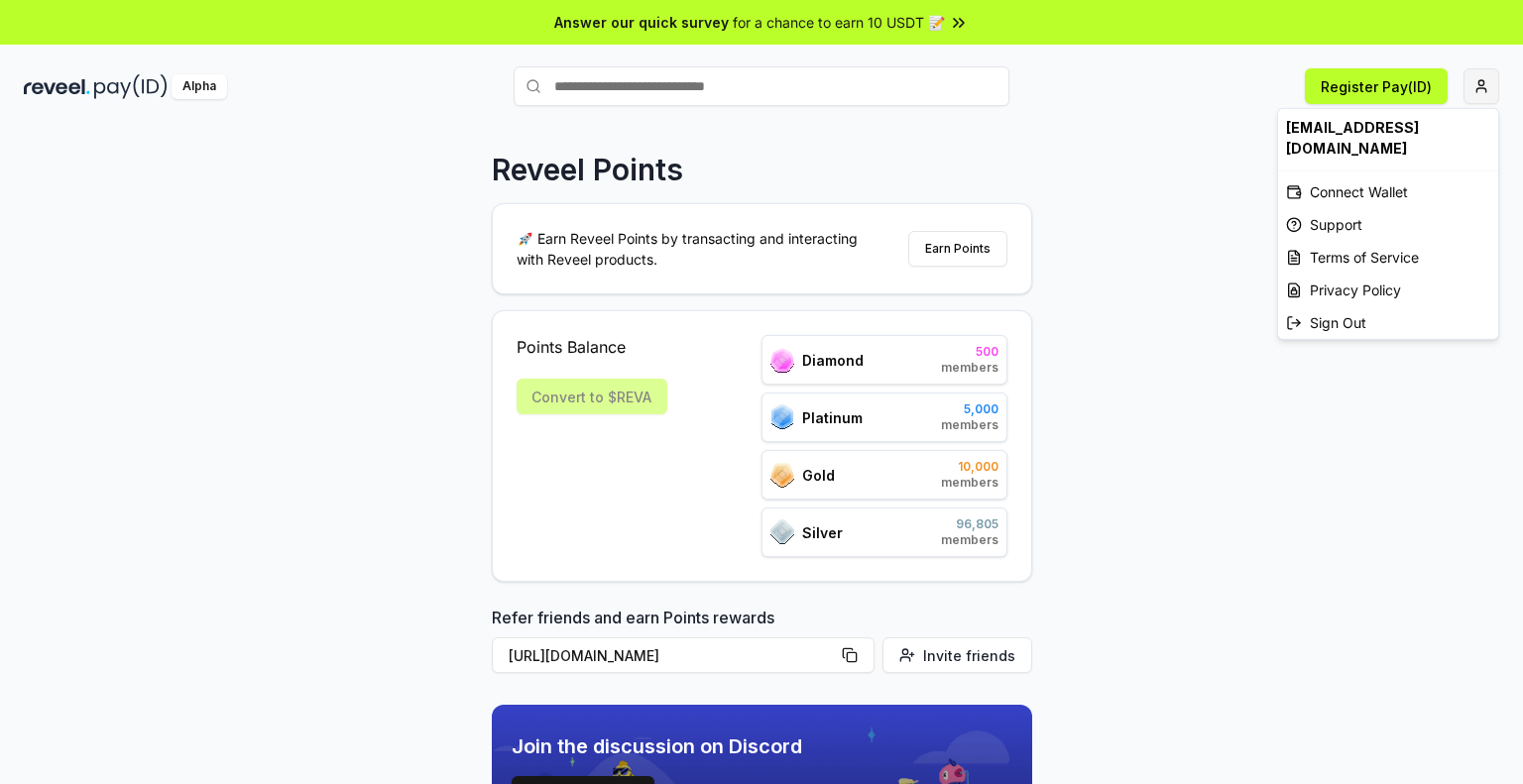 click on "Answer our quick survey for a chance to earn 10 USDT 📝 Alpha Register Pay(ID) Reveel Points  🚀 Earn Reveel Points by transacting and interacting with Reveel products. Earn Points Points Balance  Convert to $[PERSON_NAME] 500 members Platinum 5,000 members Gold 10,000 members Silver 96,805 members Refer friends and earn Points rewards [URL][DOMAIN_NAME] Invite friends Join the discussion on Discord Join Discord     31.2K community members [EMAIL_ADDRESS][DOMAIN_NAME]   Connect Wallet   Support   Terms of Service   Privacy Policy   Sign Out" at bounding box center (762, 392) 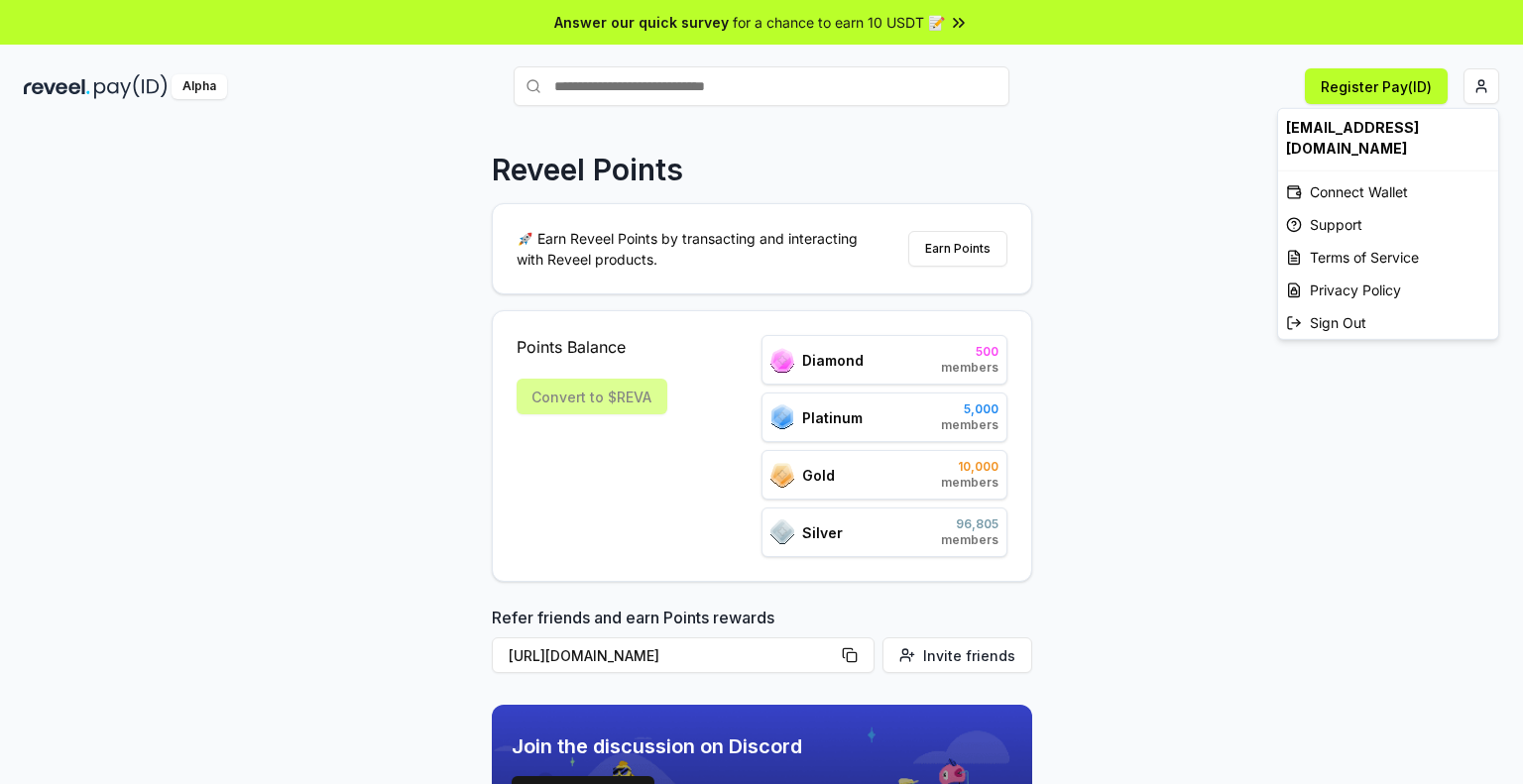 click on "Answer our quick survey for a chance to earn 10 USDT 📝 Alpha Register Pay(ID) Reveel Points  🚀 Earn Reveel Points by transacting and interacting with Reveel products. Earn Points Points Balance  Convert to $[PERSON_NAME] 500 members Platinum 5,000 members Gold 10,000 members Silver 96,805 members Refer friends and earn Points rewards [URL][DOMAIN_NAME] Invite friends Join the discussion on Discord Join Discord     31.2K community members [EMAIL_ADDRESS][DOMAIN_NAME]   Connect Wallet   Support   Terms of Service   Privacy Policy   Sign Out" at bounding box center [762, 392] 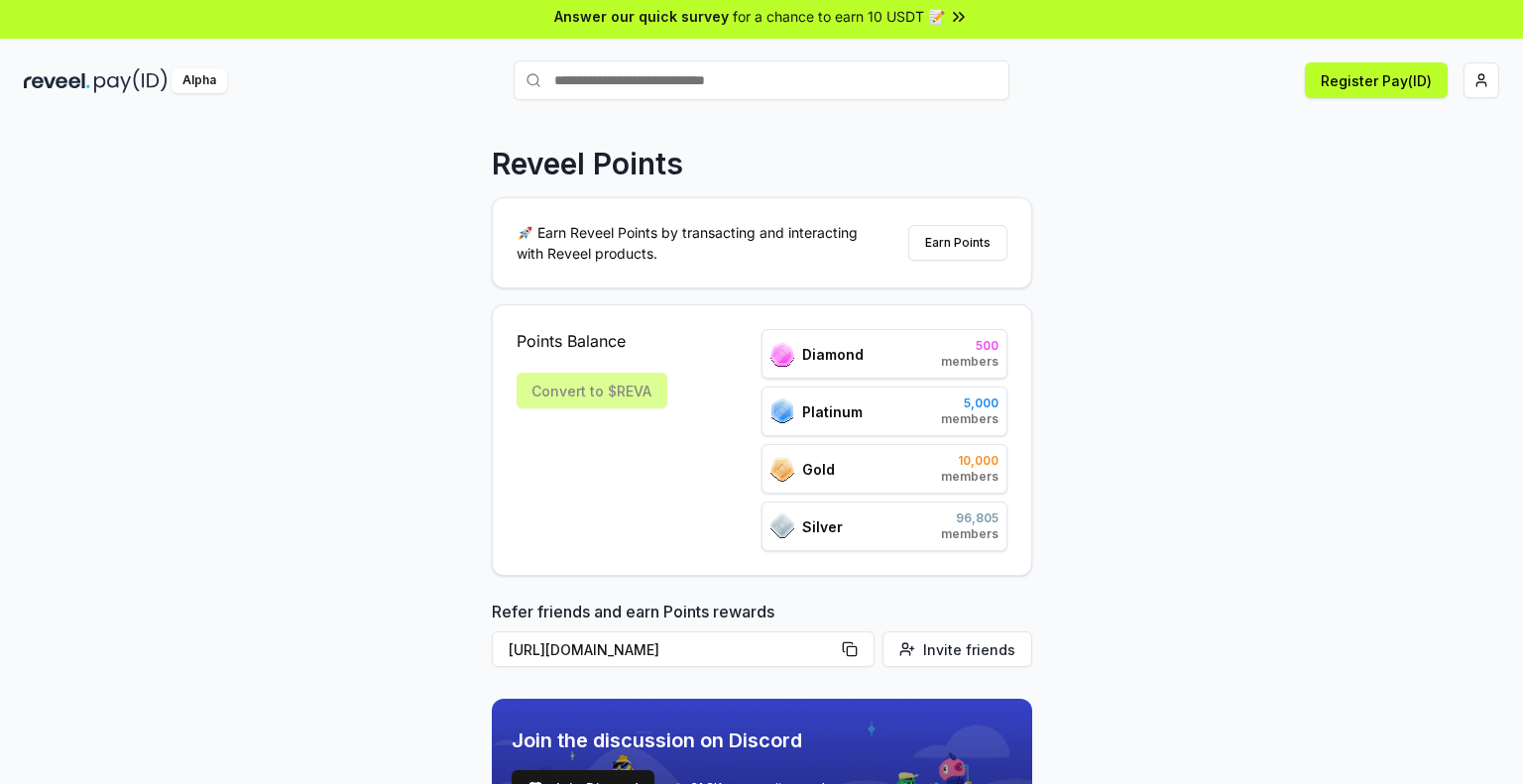 scroll, scrollTop: 0, scrollLeft: 0, axis: both 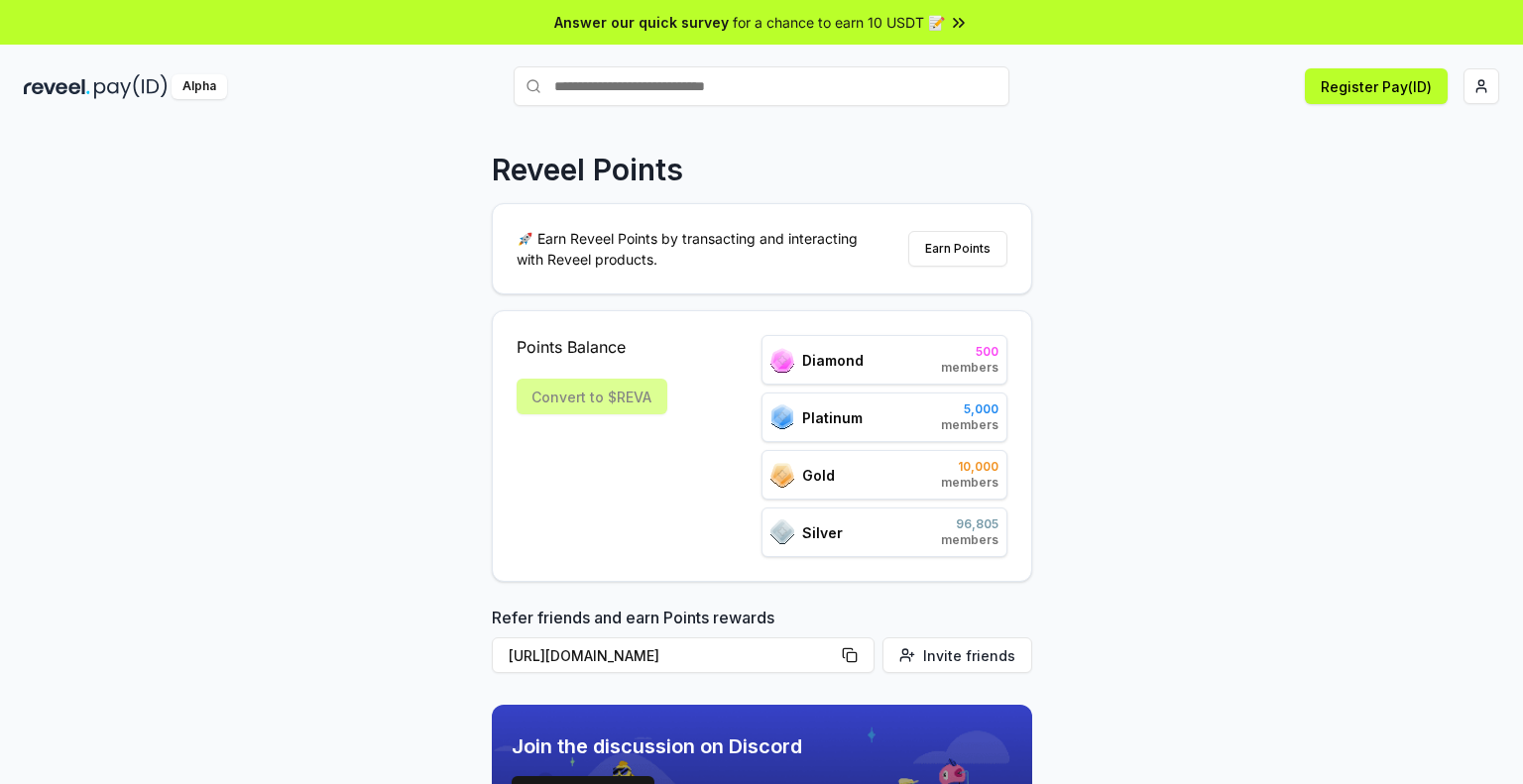 click on "Register Pay(ID)" at bounding box center [1254, 86] 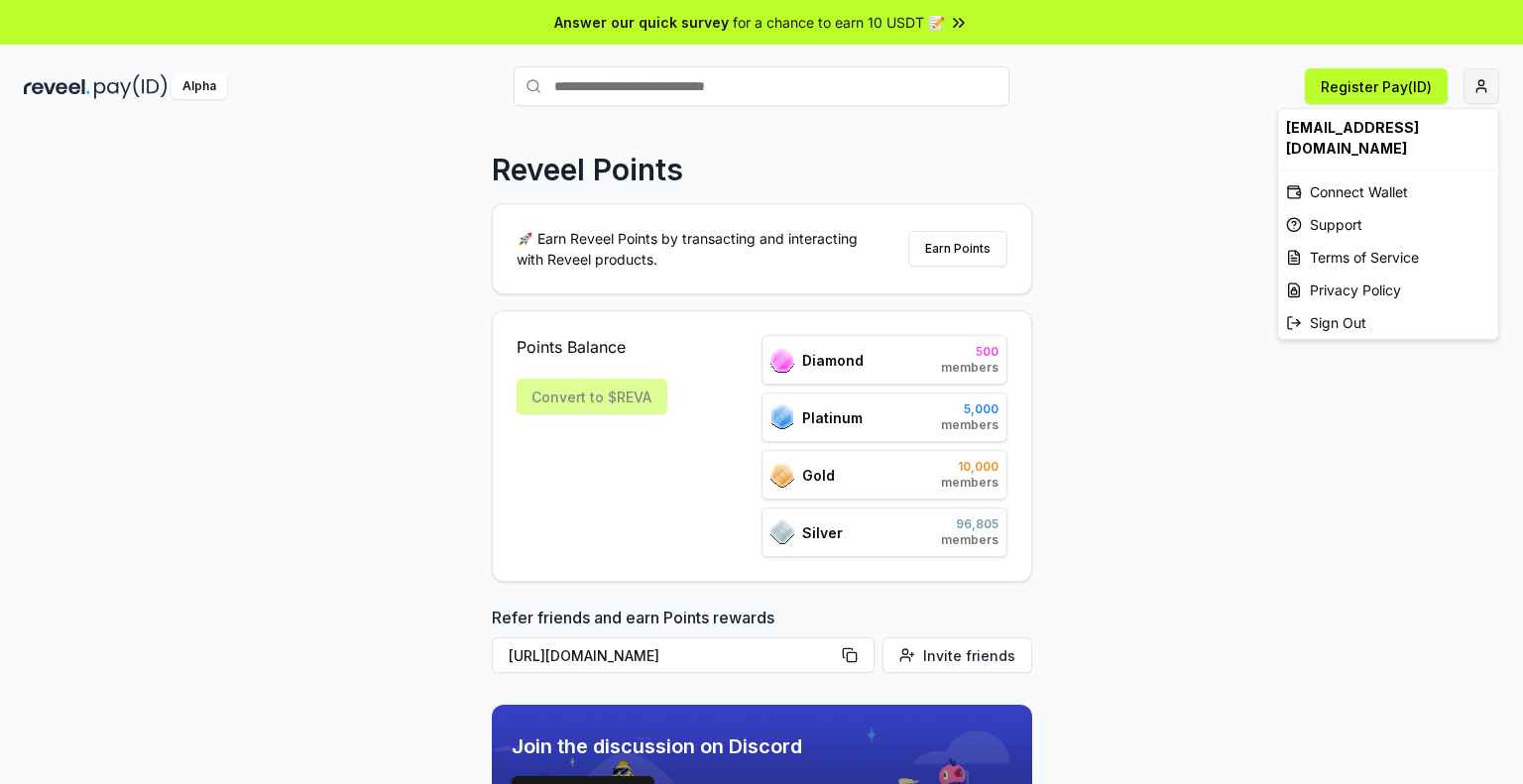 click on "Answer our quick survey for a chance to earn 10 USDT 📝 Alpha Register Pay(ID) Reveel Points  🚀 Earn Reveel Points by transacting and interacting with Reveel products. Earn Points Points Balance  Convert to $[PERSON_NAME] 500 members Platinum 5,000 members Gold 10,000 members Silver 96,805 members Refer friends and earn Points rewards [URL][DOMAIN_NAME] Invite friends Join the discussion on Discord Join Discord     31.2K community members [EMAIL_ADDRESS][DOMAIN_NAME]   Connect Wallet   Support   Terms of Service   Privacy Policy   Sign Out" at bounding box center [762, 392] 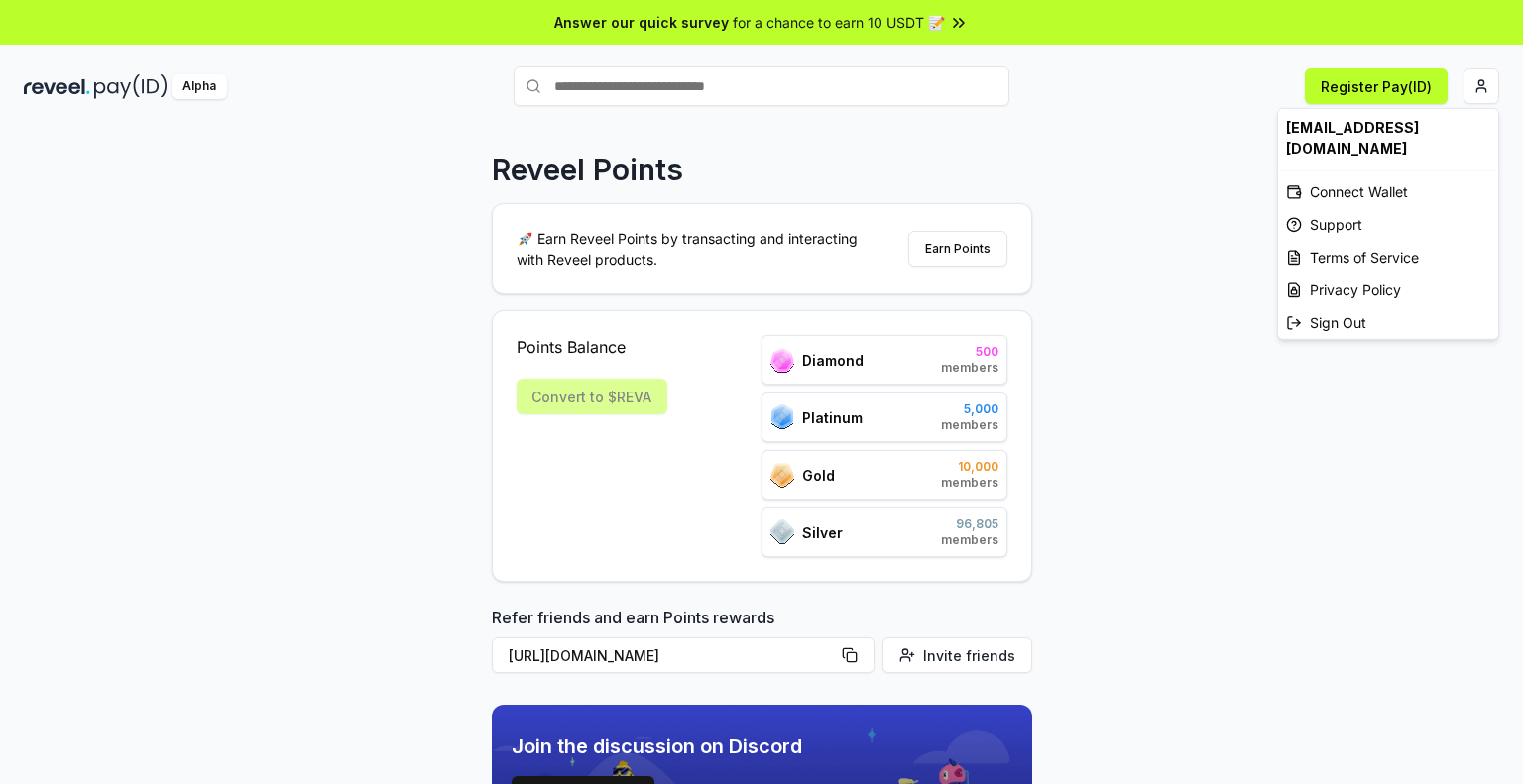 click on "[EMAIL_ADDRESS][DOMAIN_NAME]" at bounding box center [1388, 138] 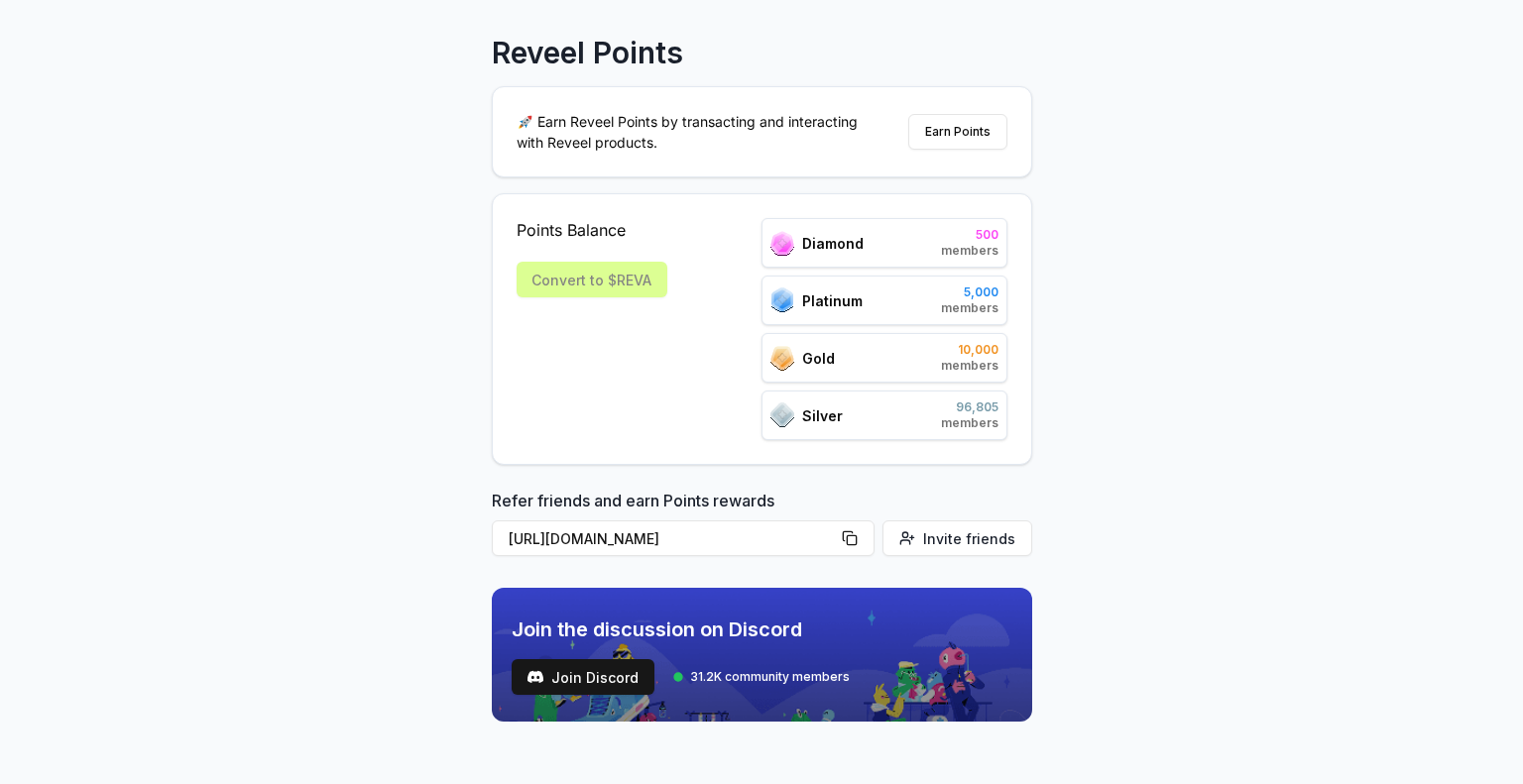 scroll, scrollTop: 139, scrollLeft: 0, axis: vertical 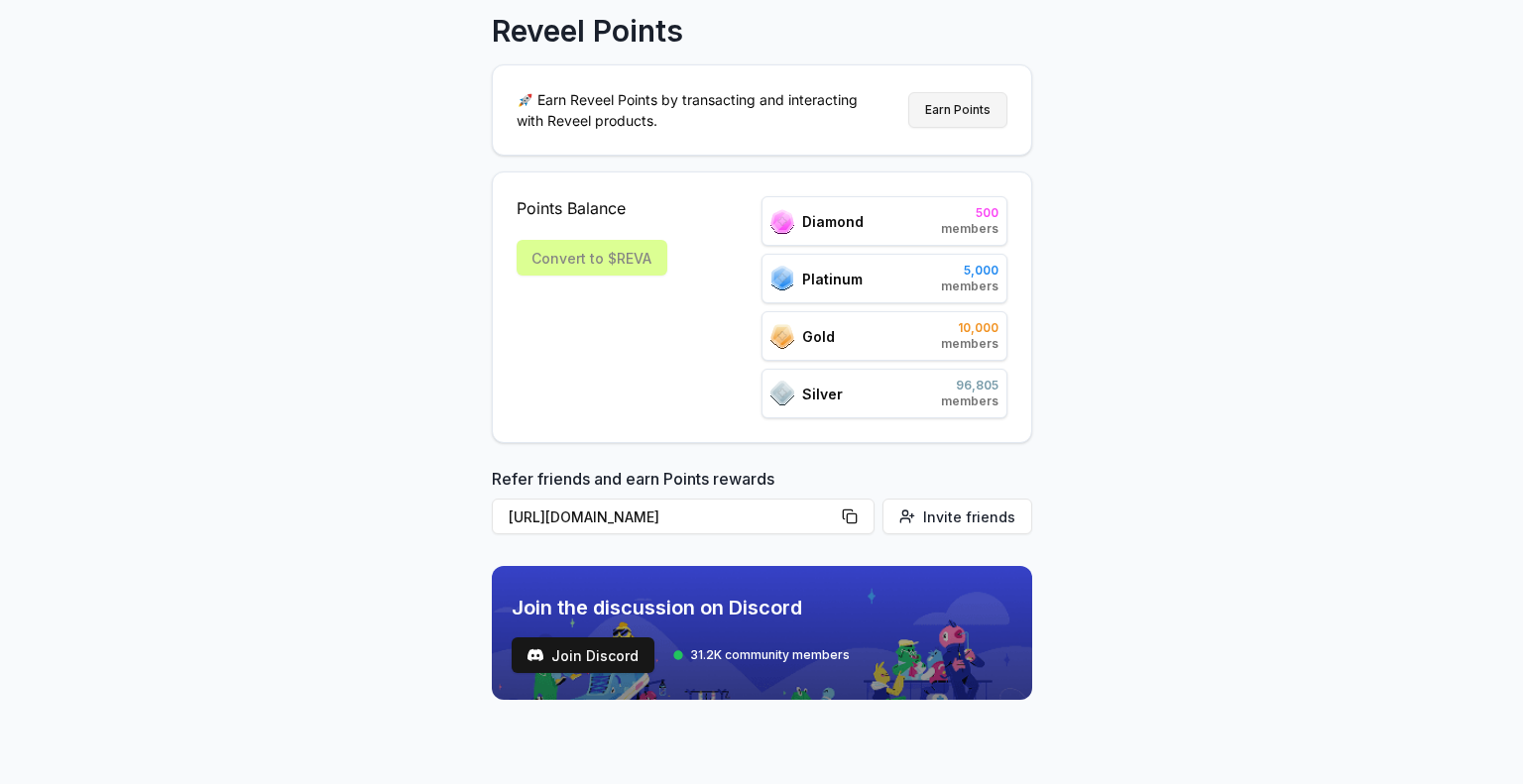 click on "Earn Points" at bounding box center [958, 110] 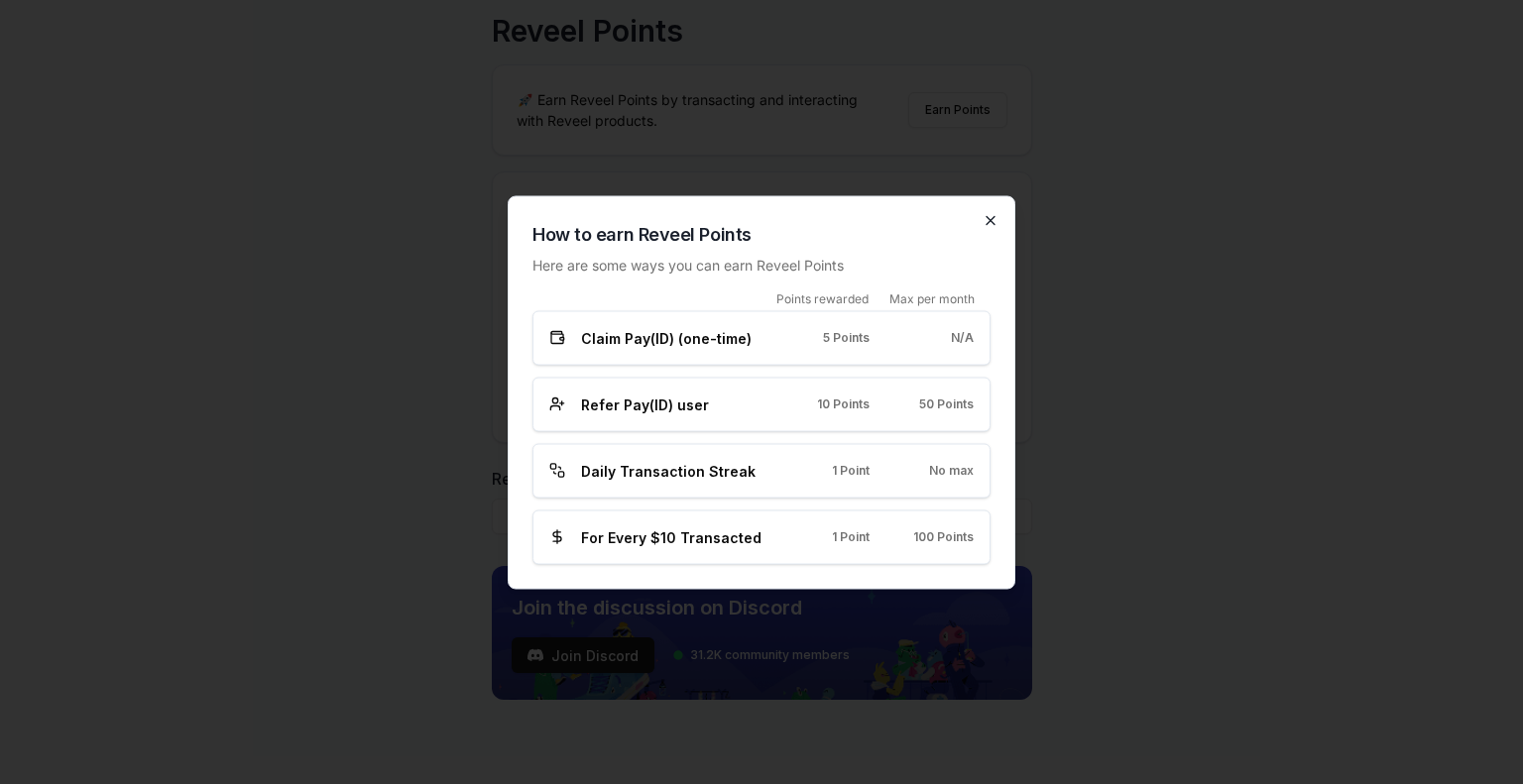 click 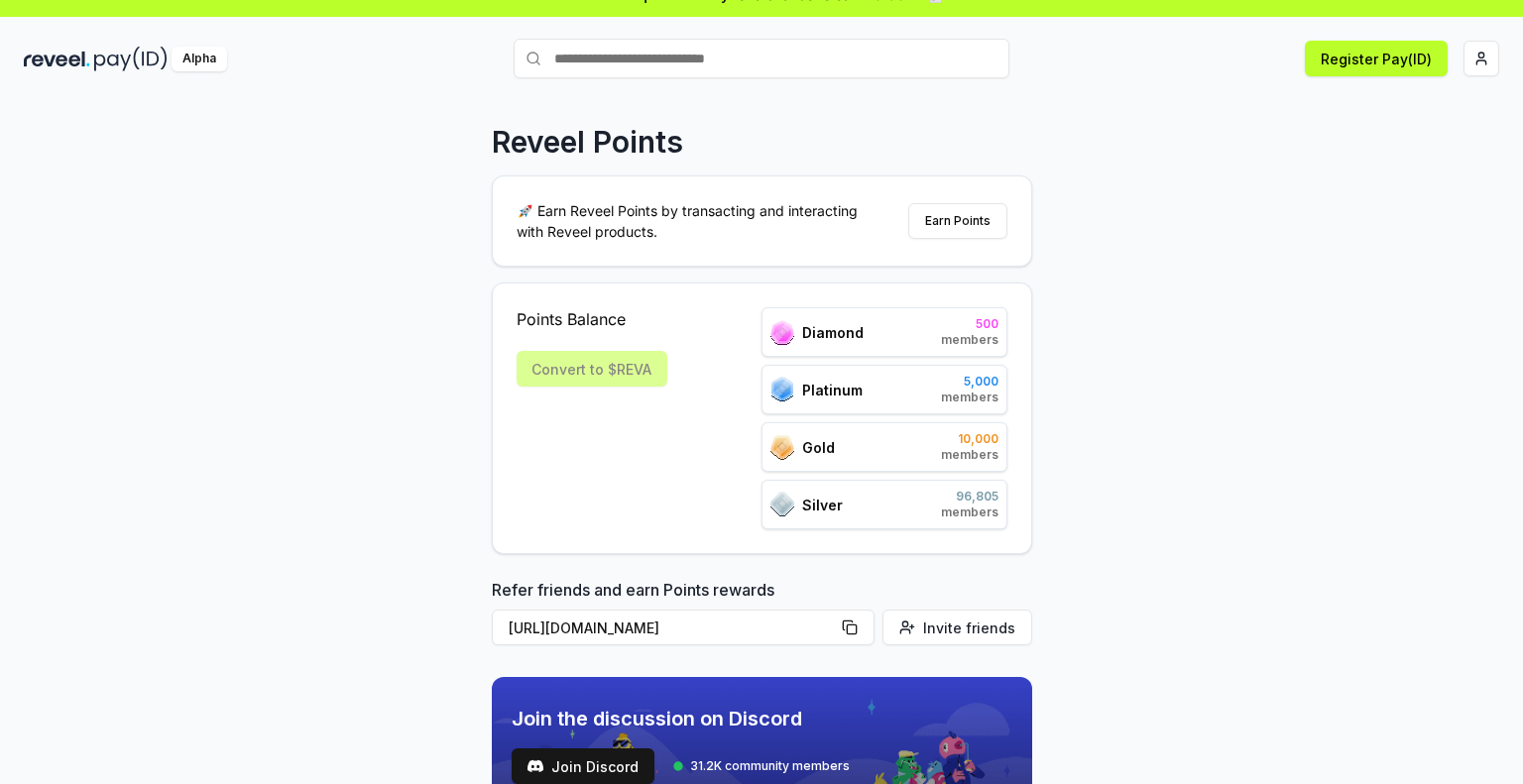 scroll, scrollTop: 0, scrollLeft: 0, axis: both 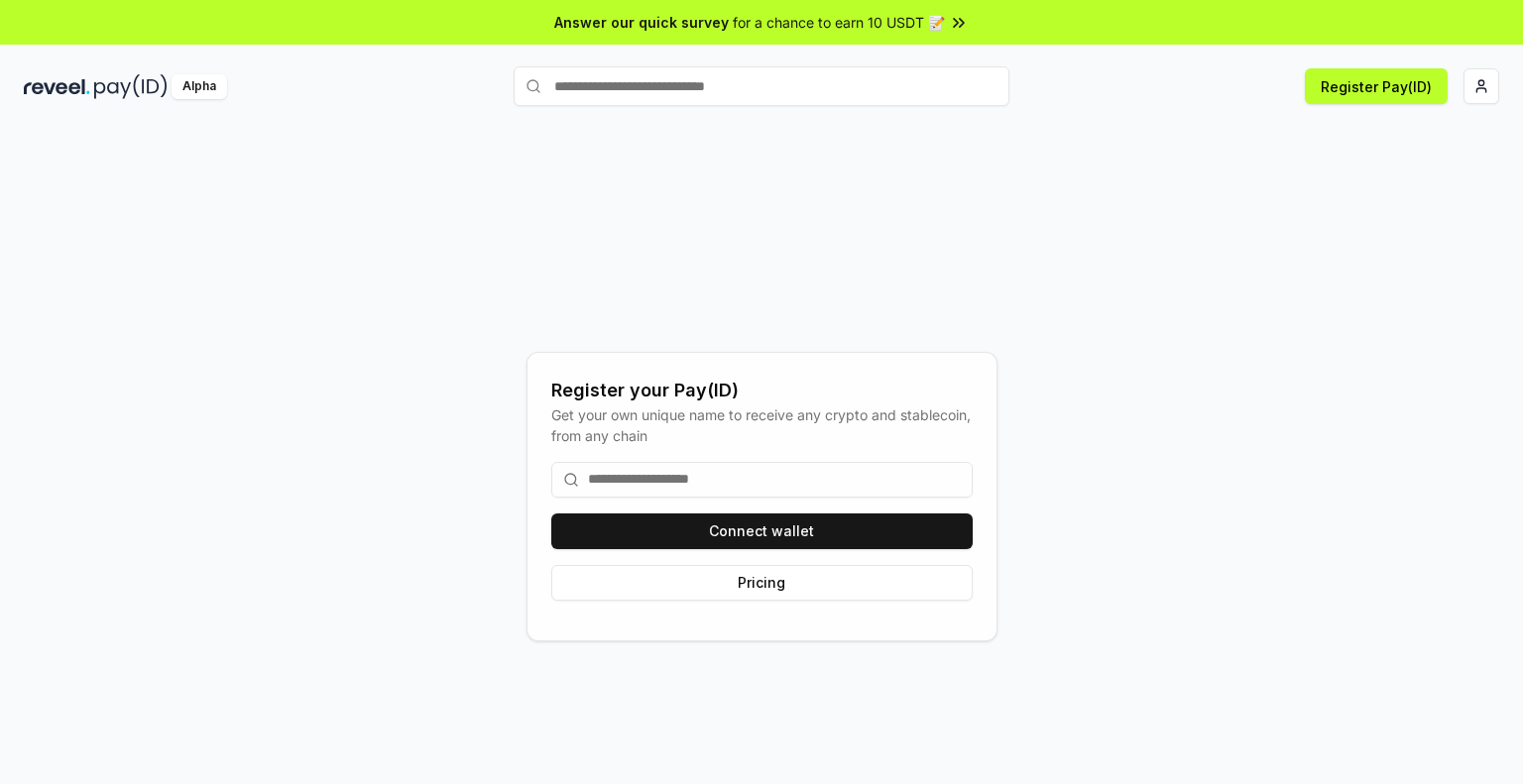 click on "Register your Pay(ID)" at bounding box center (762, 391) 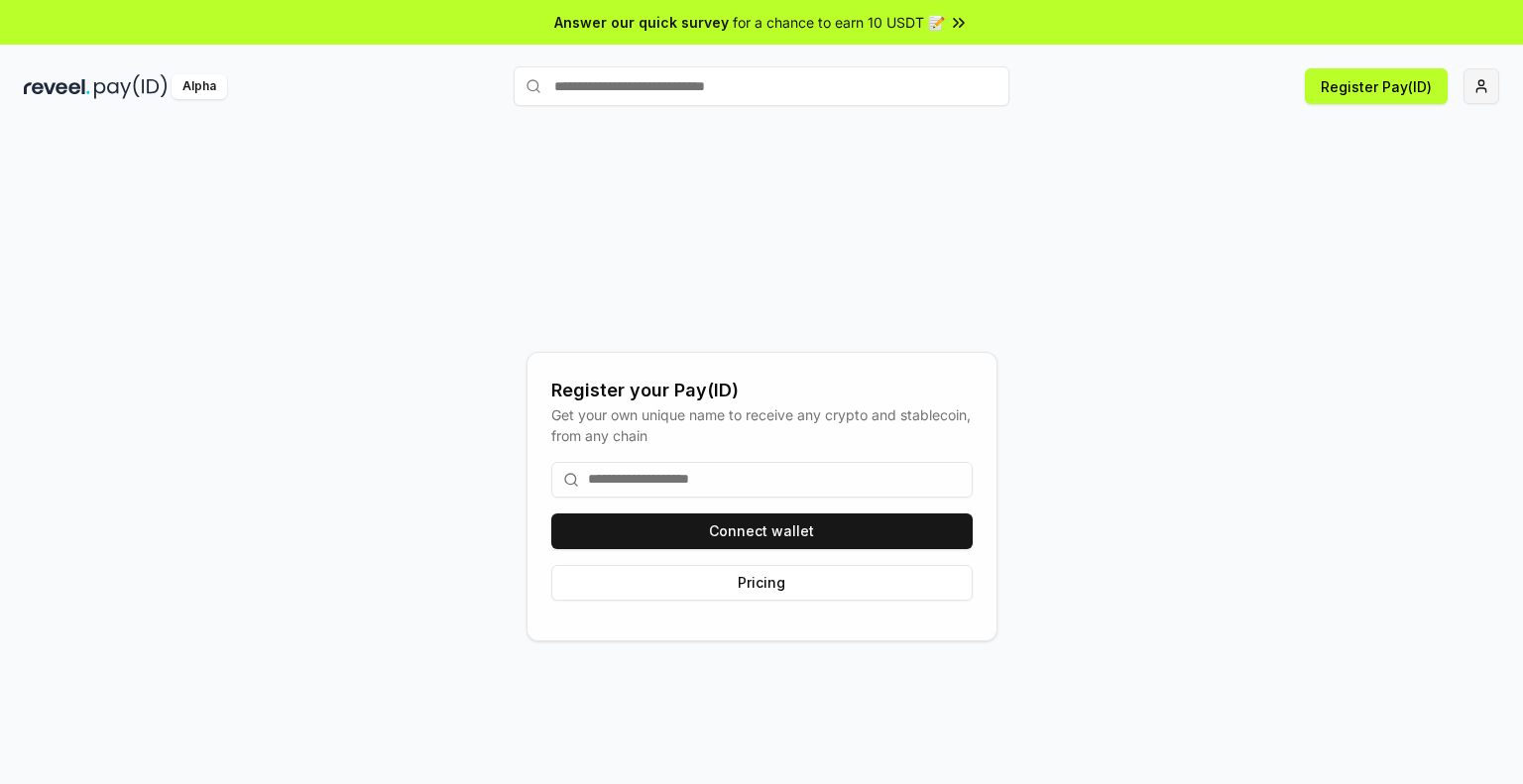 click on "Answer our quick survey for a chance to earn 10 USDT 📝 Alpha Register Pay(ID) Register your Pay(ID) Get your own unique name to receive any crypto and stablecoin, from any chain Connect wallet Pricing" at bounding box center [762, 392] 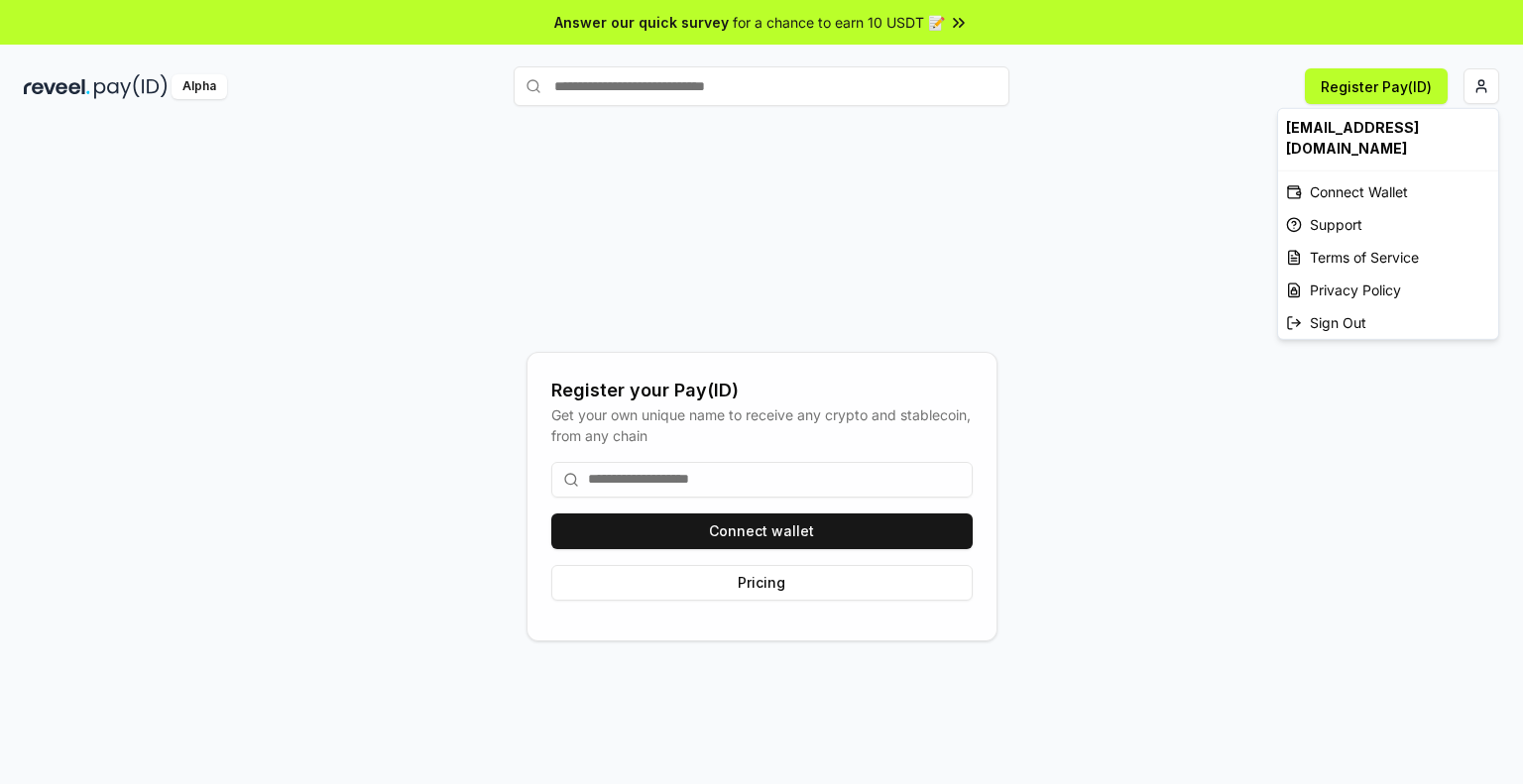 click on "Answer our quick survey for a chance to earn 10 USDT 📝 Alpha Register Pay(ID) Register your Pay(ID) Get your own unique name to receive any crypto and stablecoin, from any chain Connect wallet Pricing skakhnovich87@gmail.com   Connect Wallet   Support   Terms of Service   Privacy Policy   Sign Out" at bounding box center (762, 392) 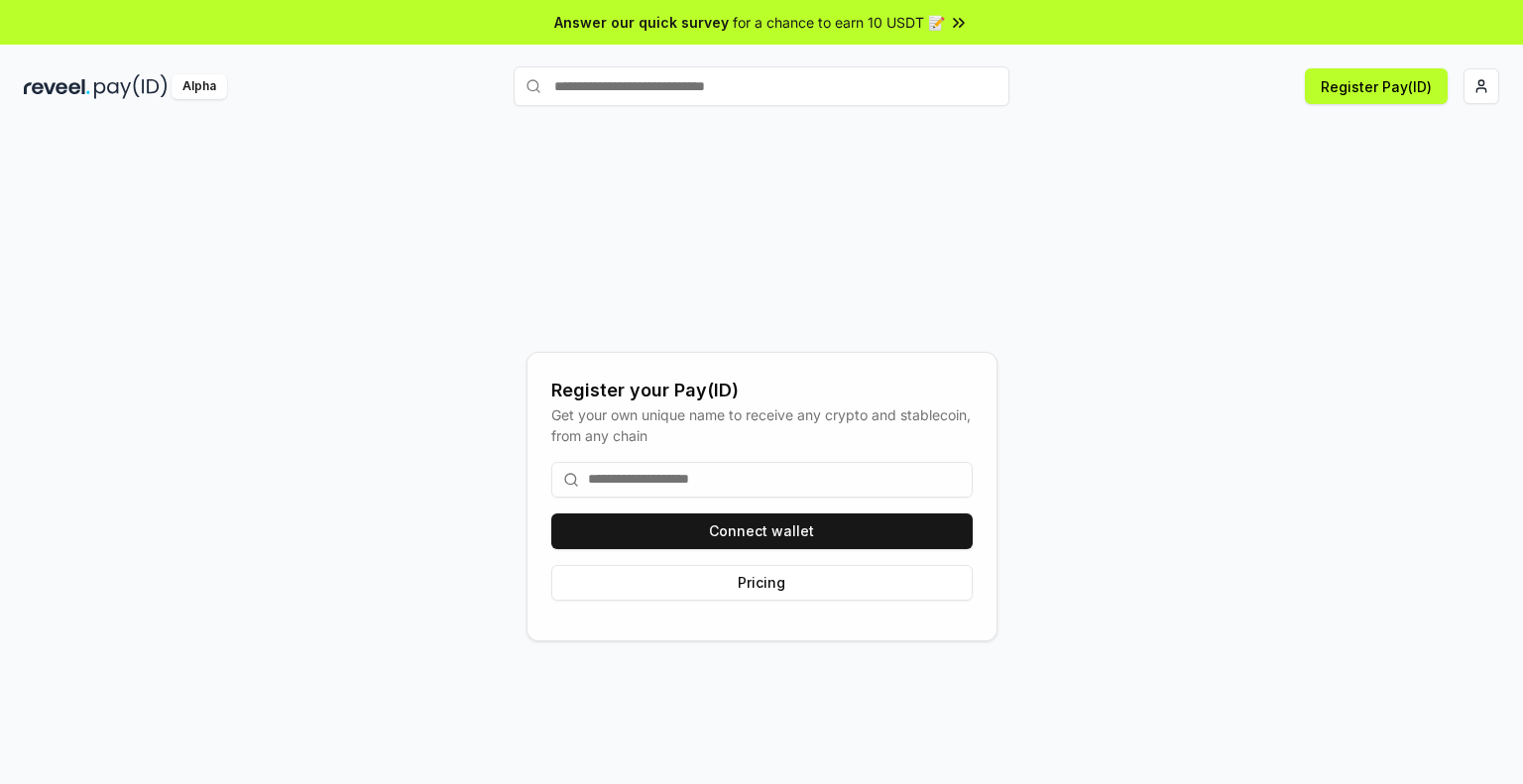 click at bounding box center [57, 86] 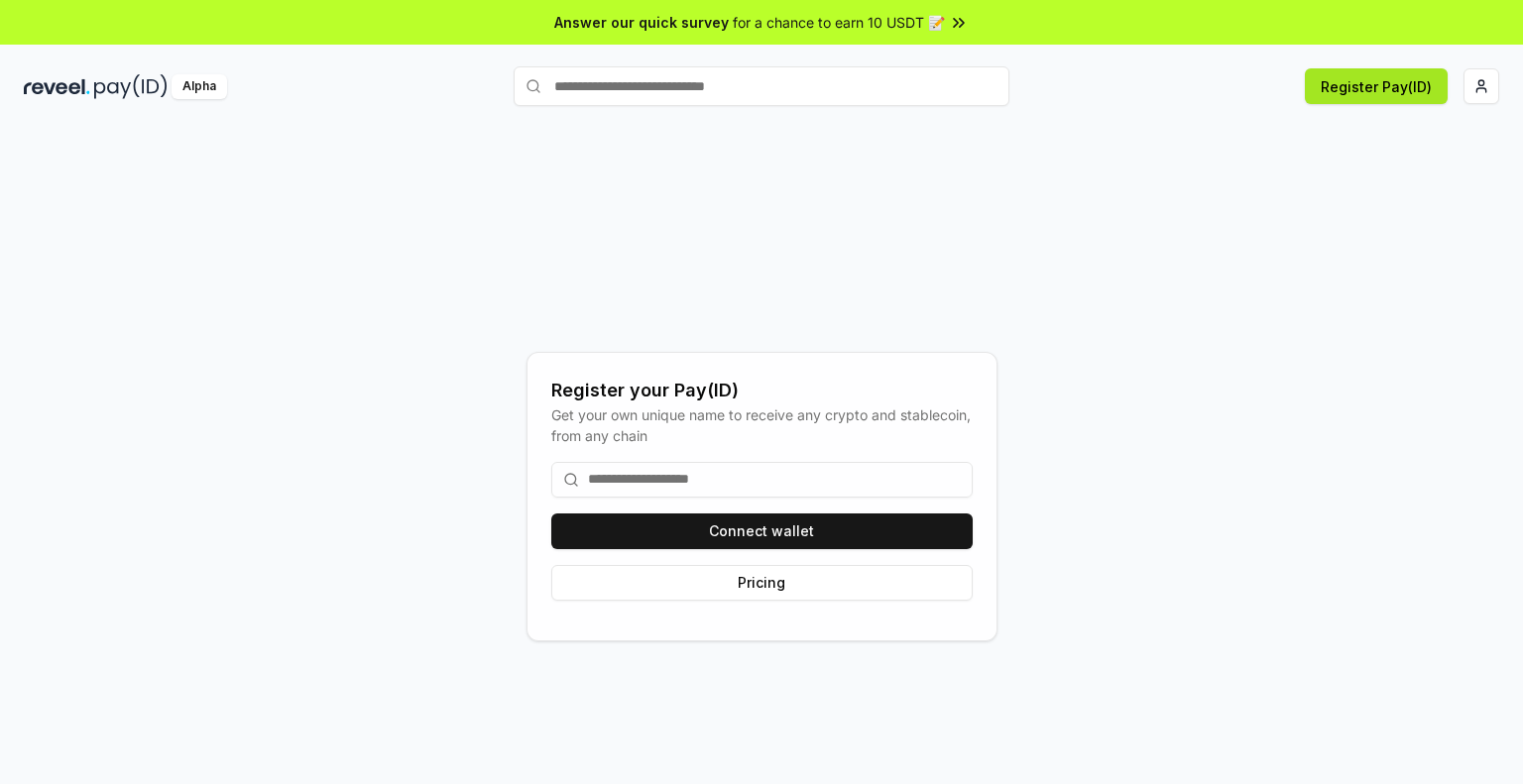 click on "Register Pay(ID)" at bounding box center (1376, 86) 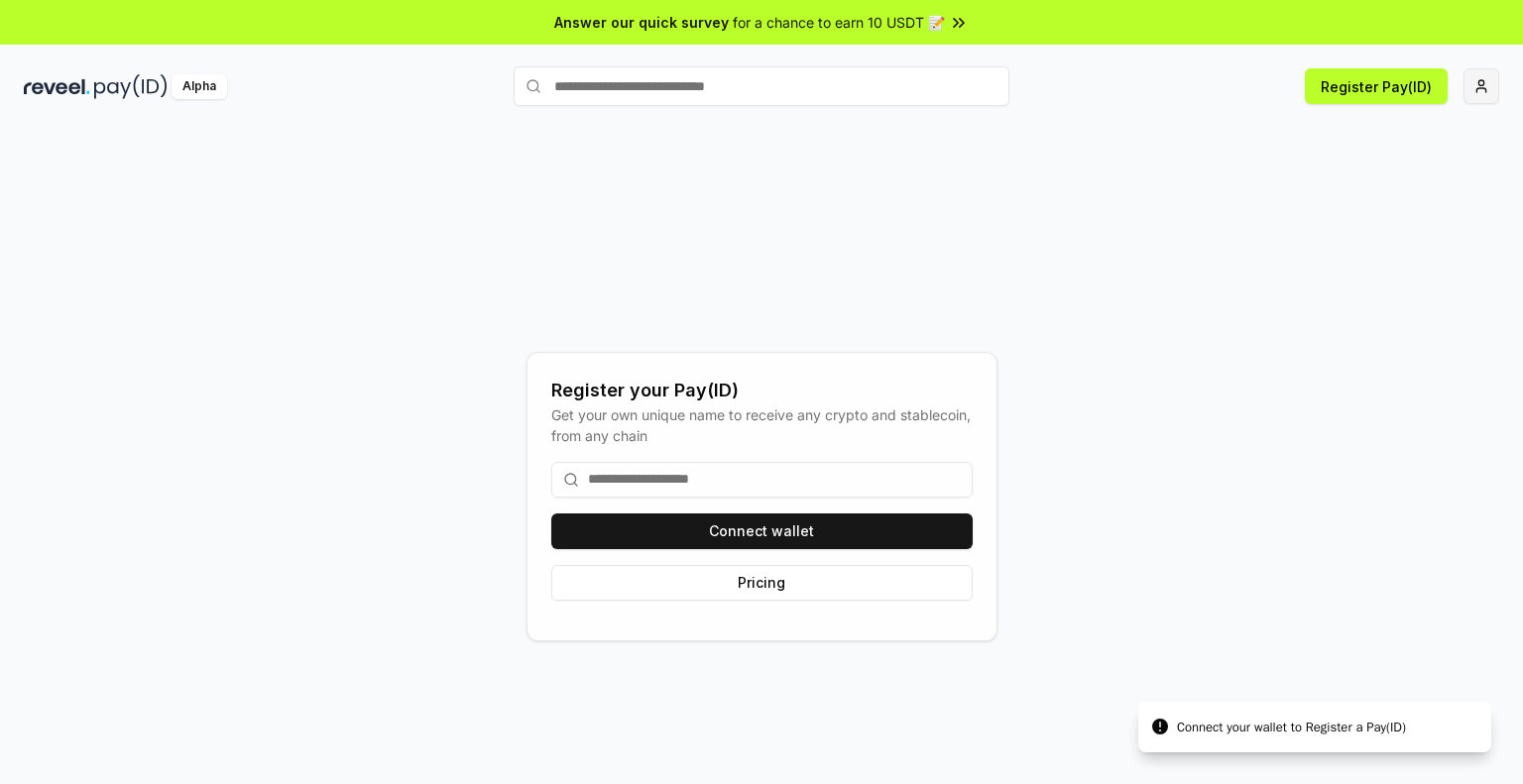 click on "Answer our quick survey for a chance to earn 10 USDT 📝 Alpha Register Pay(ID) Connect your wallet to Register a Pay(ID) Register your Pay(ID) Get your own unique name to receive any crypto and stablecoin, from any chain Connect wallet Pricing Connect your wallet to Register a Pay(ID)" at bounding box center [762, 392] 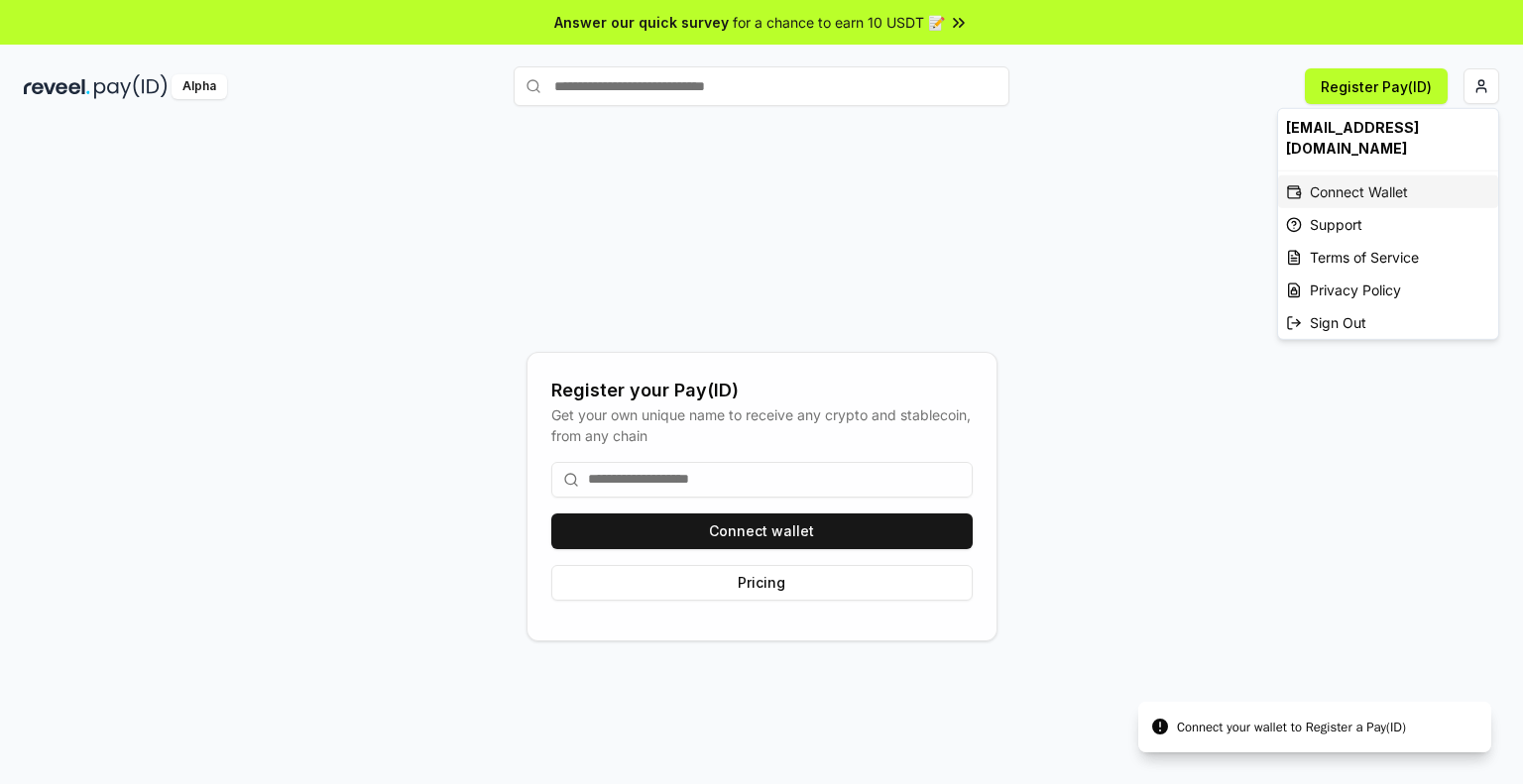 click on "Connect Wallet" at bounding box center [1388, 191] 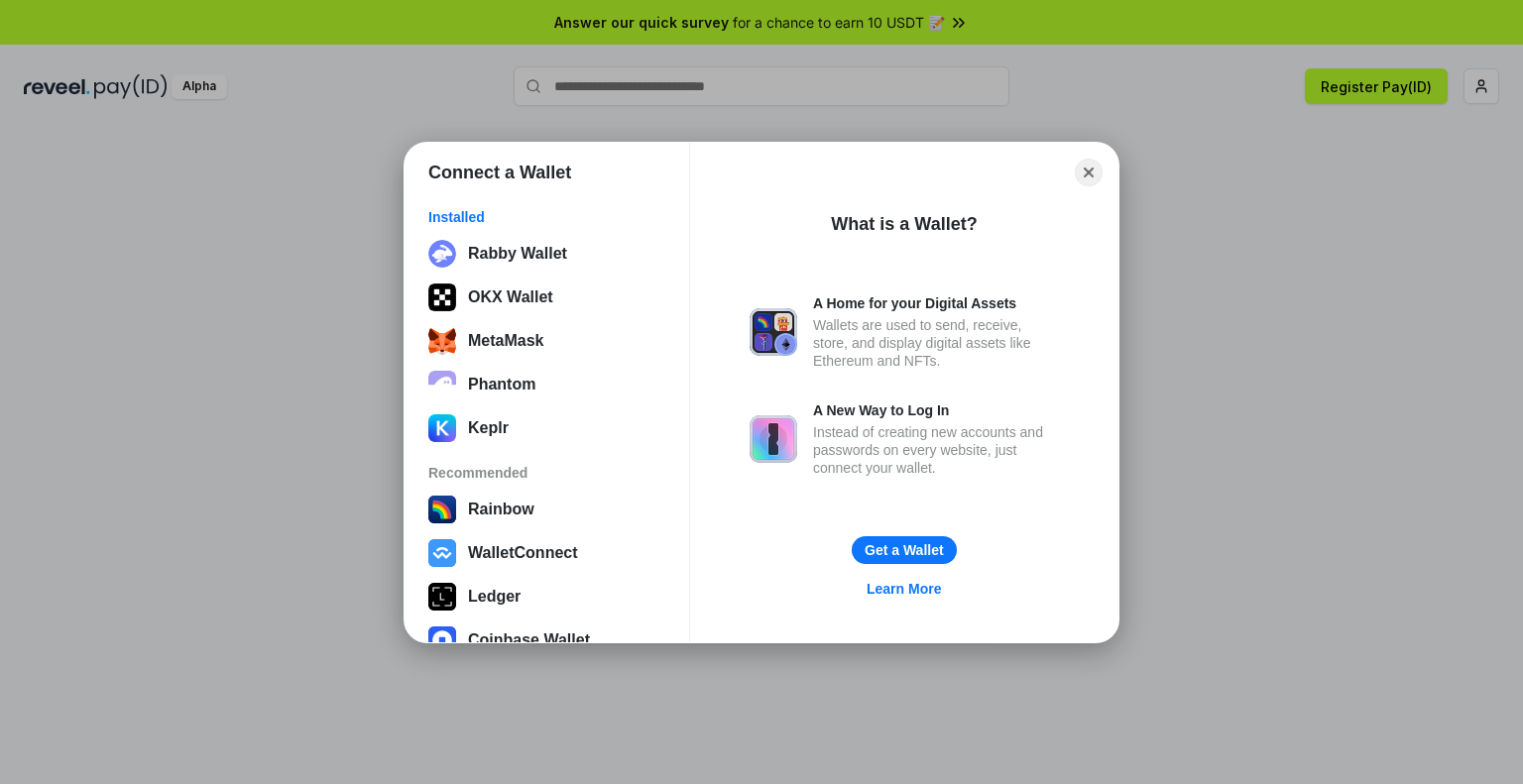 click on "Close" at bounding box center (1089, 172) 